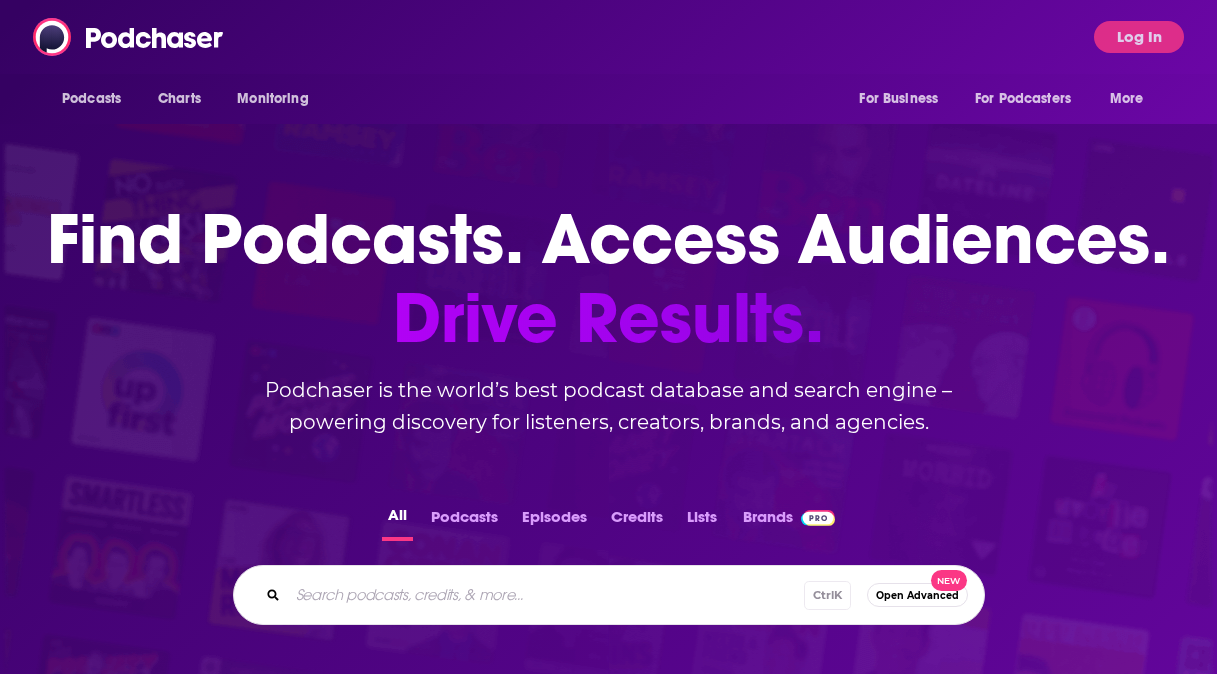 scroll, scrollTop: 0, scrollLeft: 0, axis: both 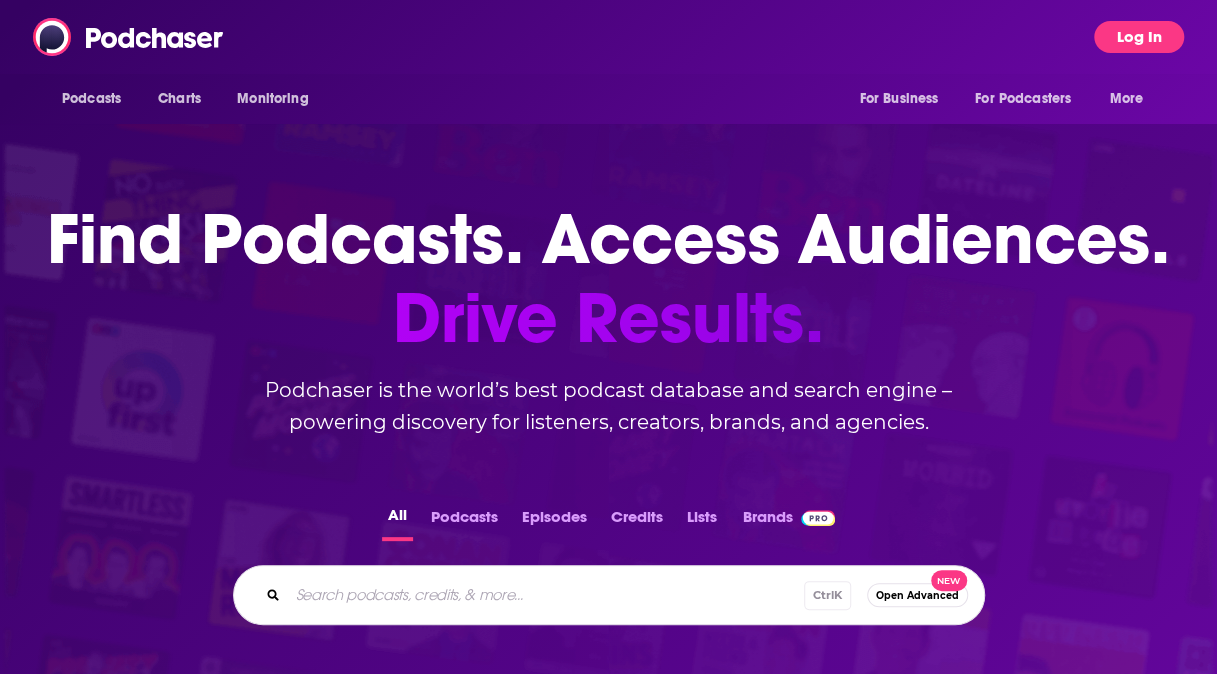 click on "Log In" at bounding box center [1139, 37] 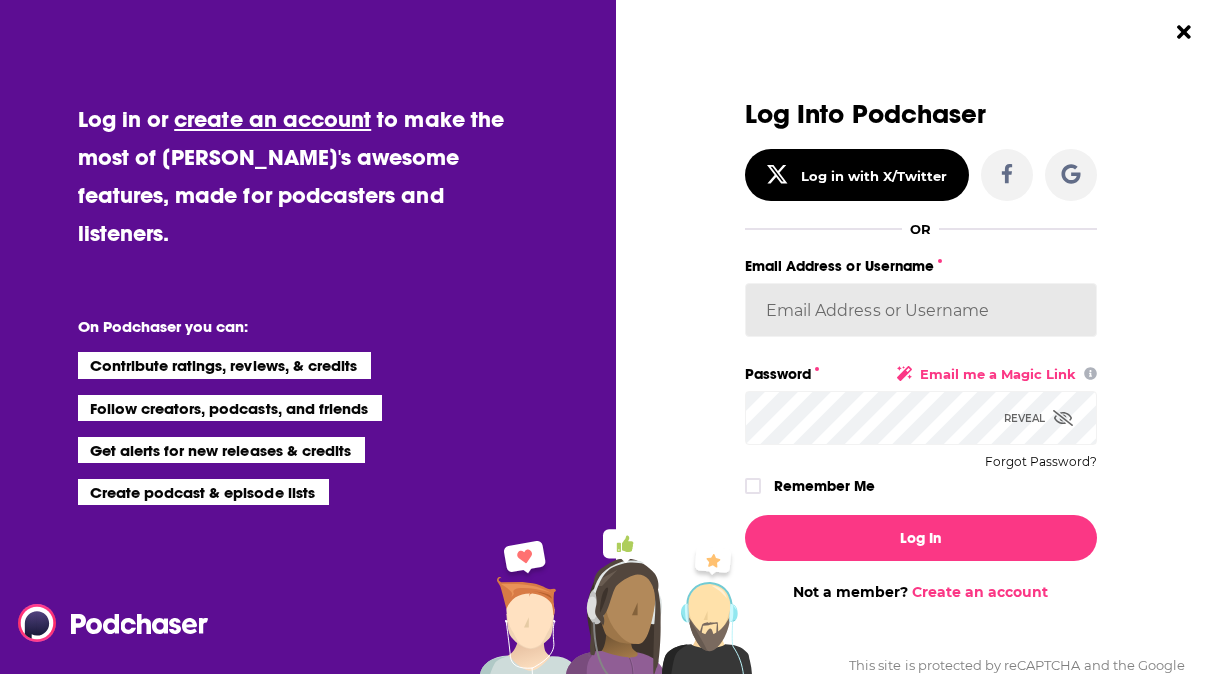 type 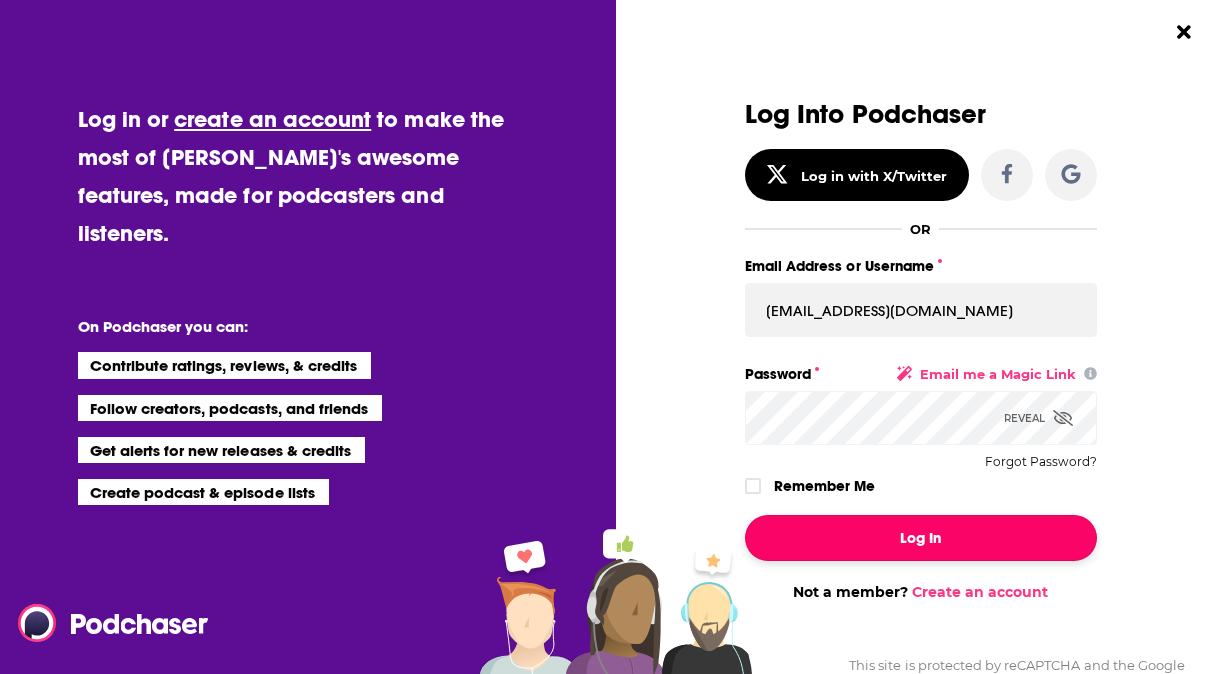 click on "Log In" at bounding box center (921, 538) 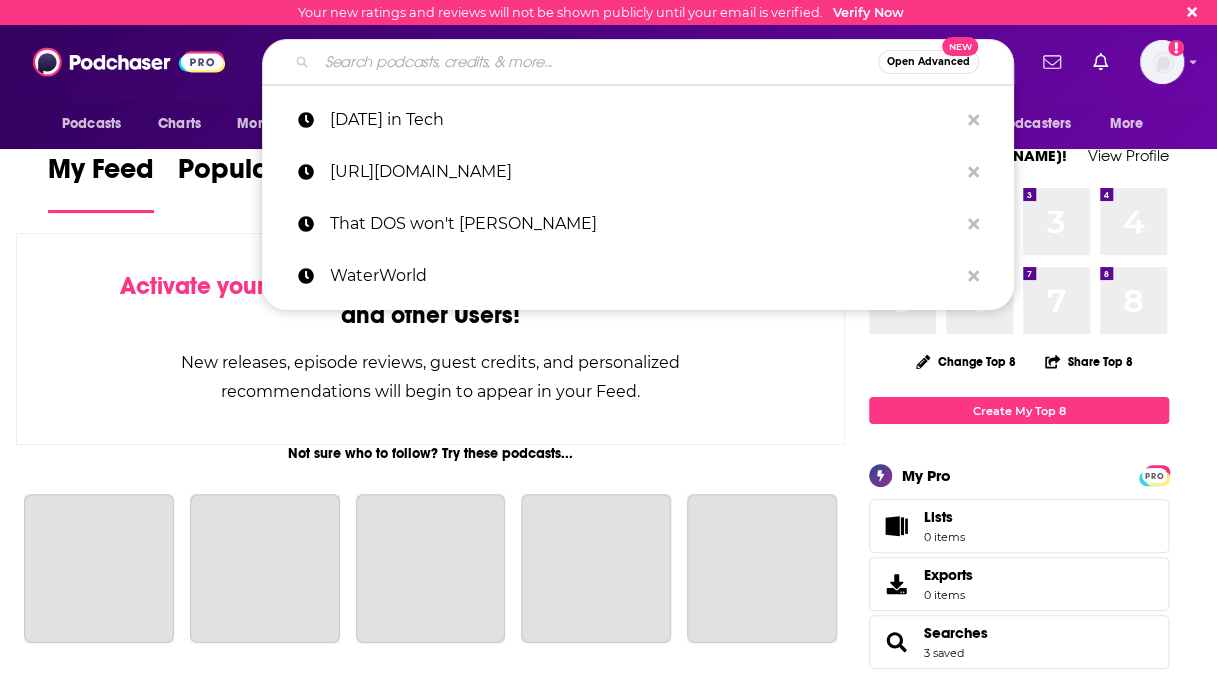 click at bounding box center (597, 62) 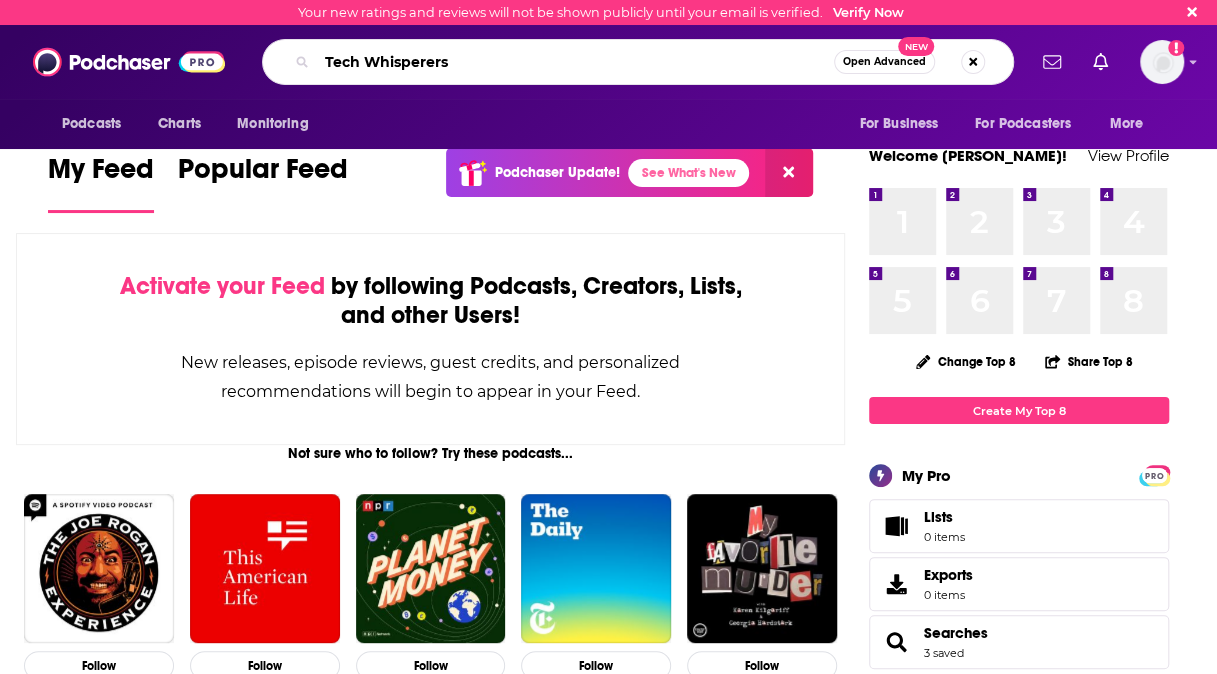 type on "Tech Whisperers" 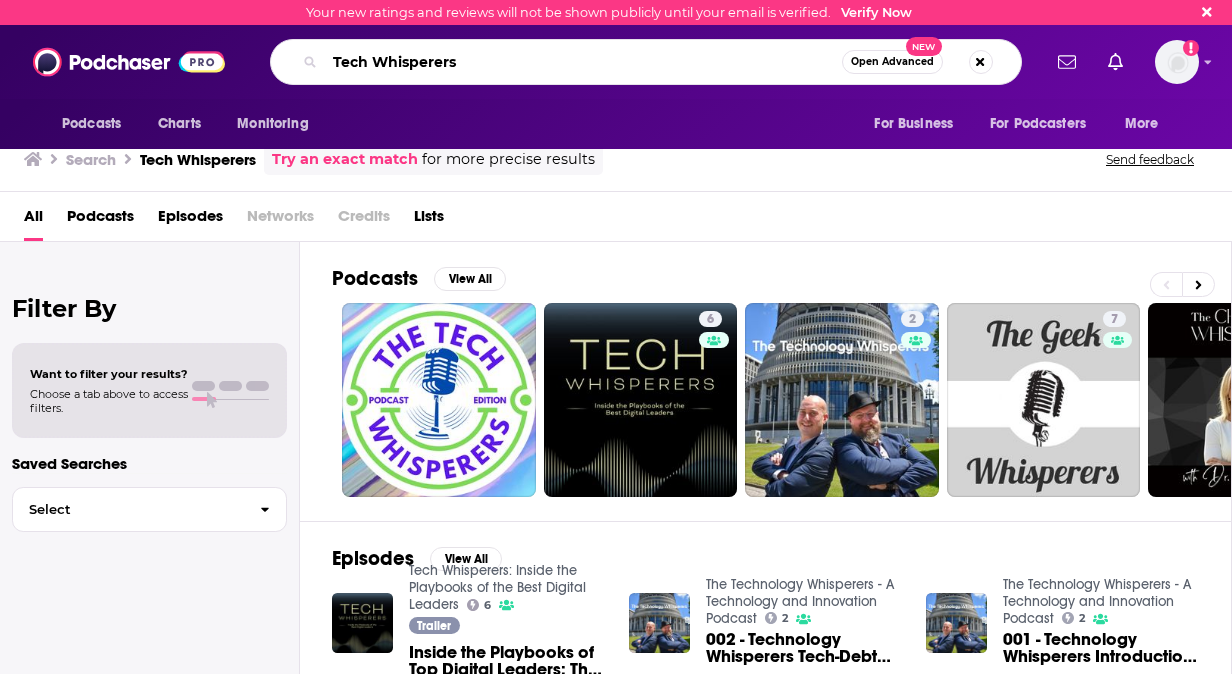 drag, startPoint x: 470, startPoint y: 70, endPoint x: 57, endPoint y: -74, distance: 437.38428 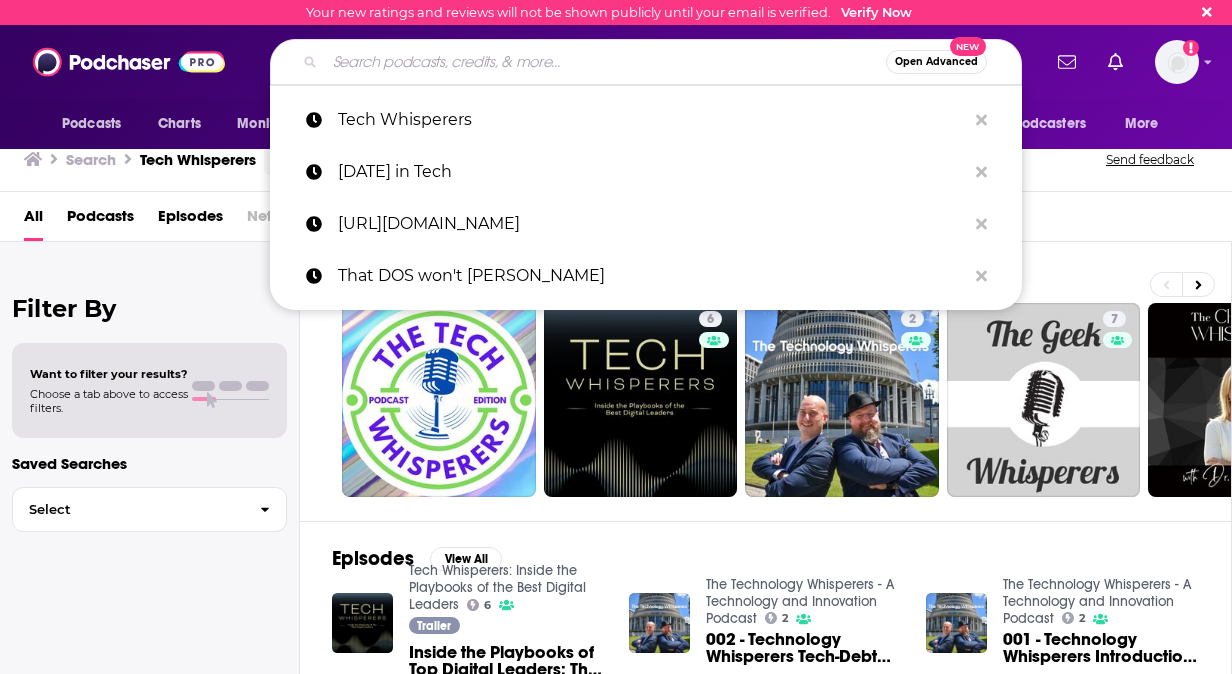 paste on "THE TECH WHISPERERS" 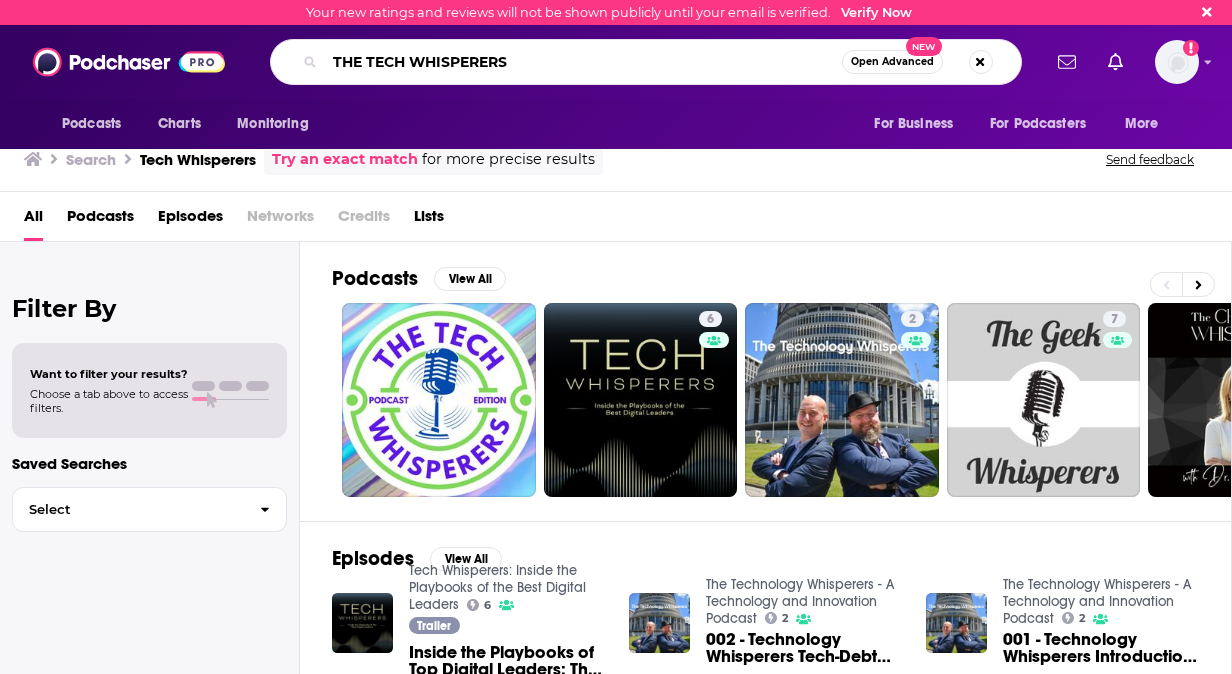 type on "THE TECH WHISPERERS" 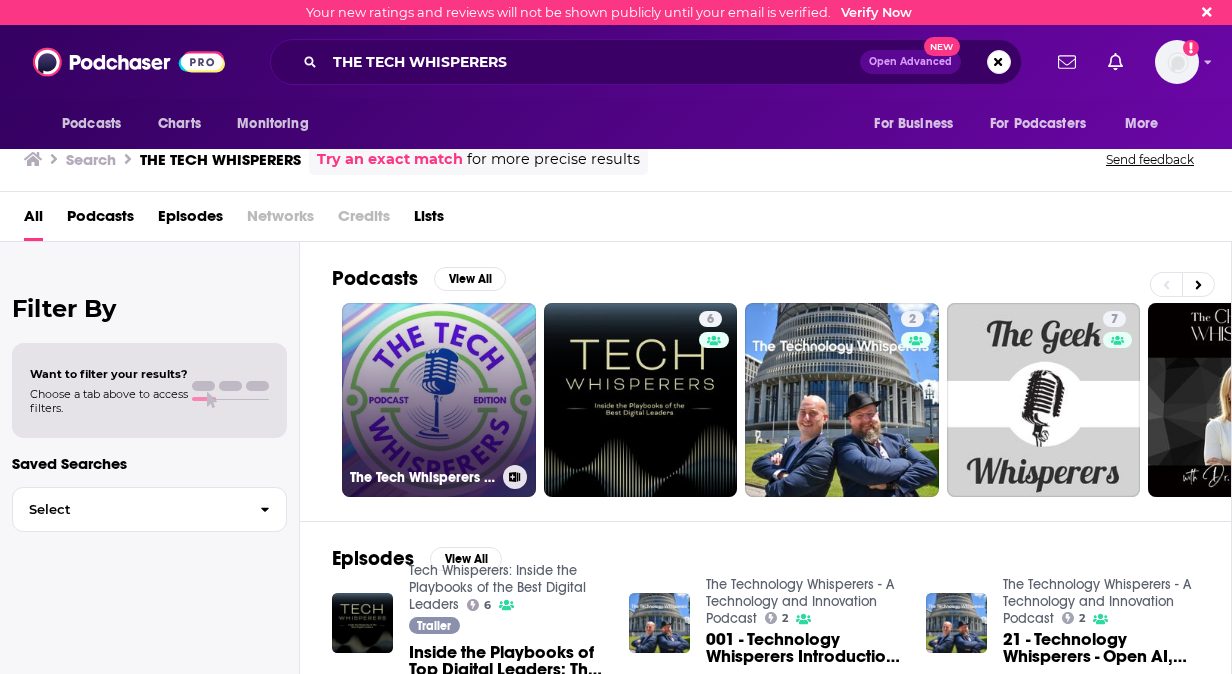 click on "The Tech Whisperers (Podcast Edition)" at bounding box center (439, 400) 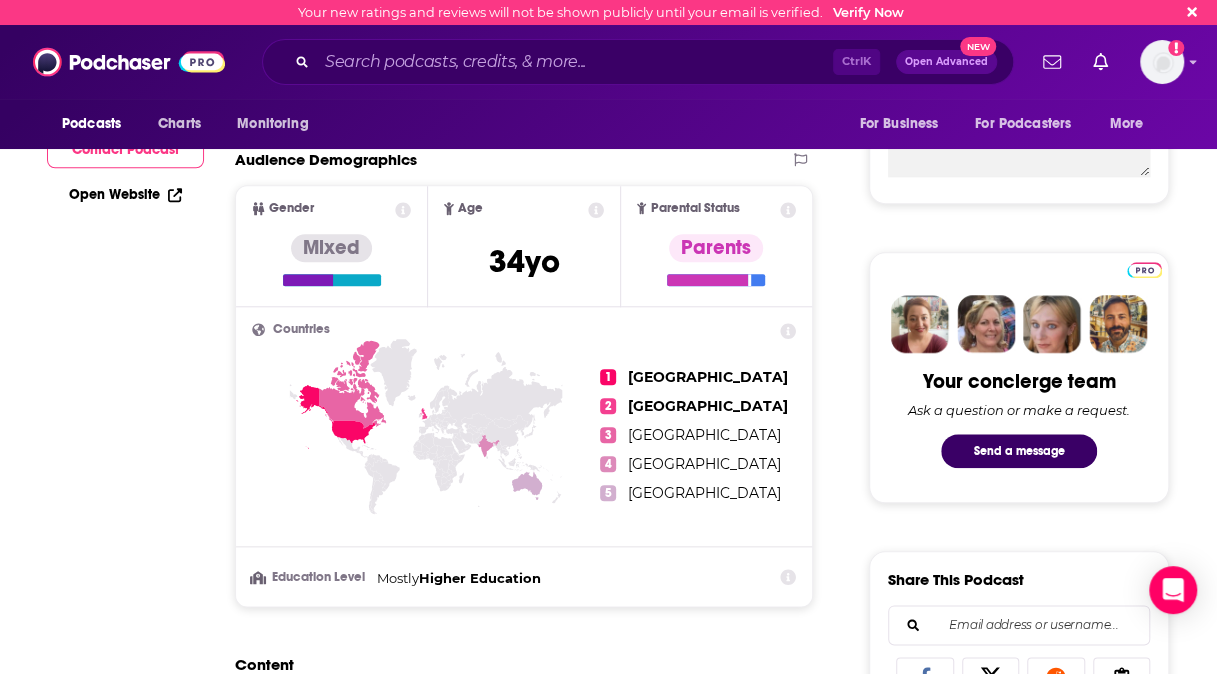 scroll, scrollTop: 0, scrollLeft: 0, axis: both 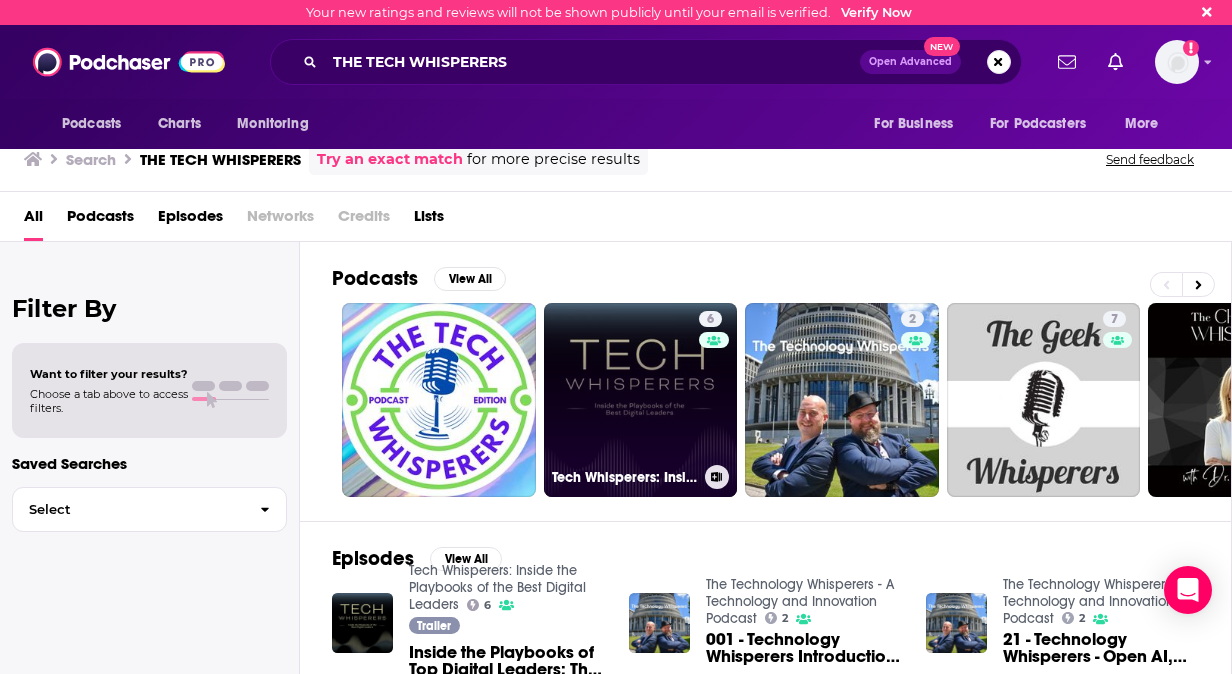 click on "6 Tech Whisperers: Inside the Playbooks of the Best Digital Leaders" at bounding box center [641, 400] 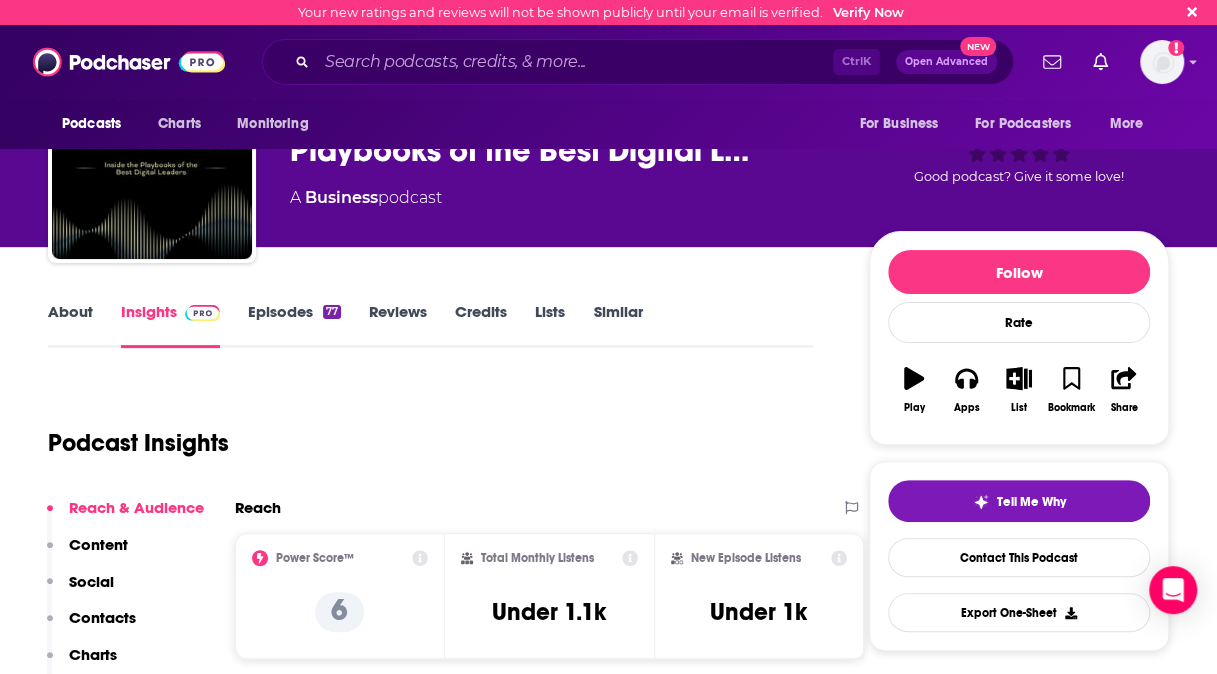 scroll, scrollTop: 52, scrollLeft: 0, axis: vertical 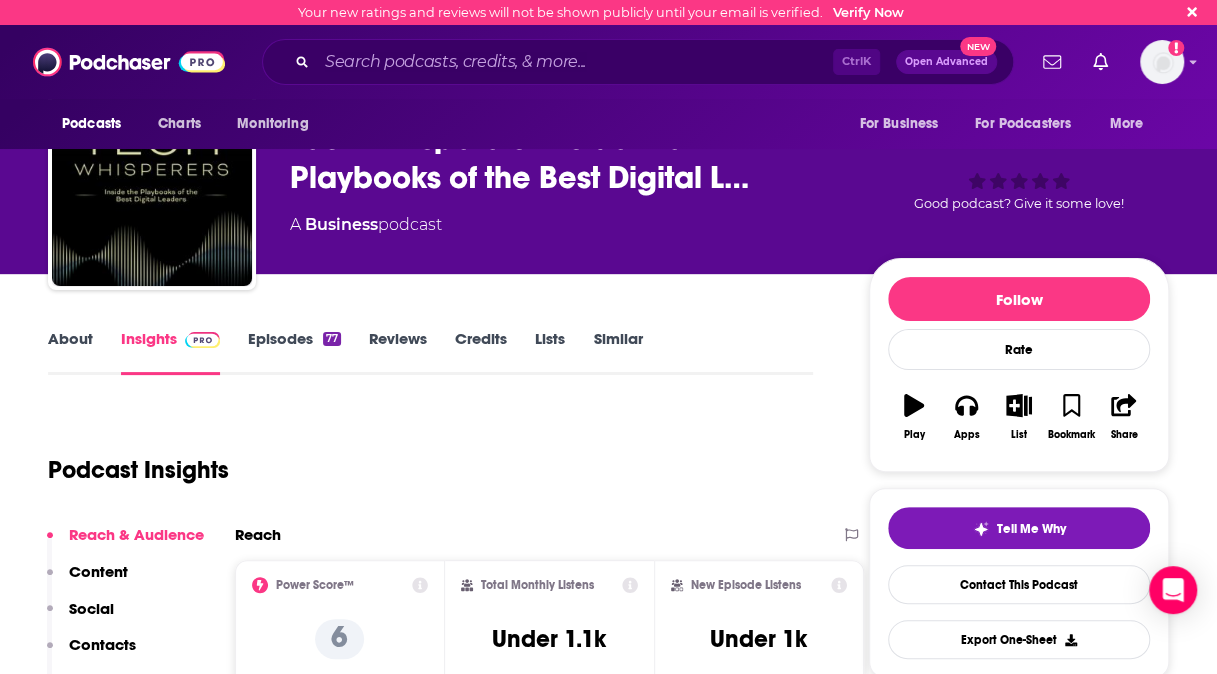 click on "About" at bounding box center (70, 352) 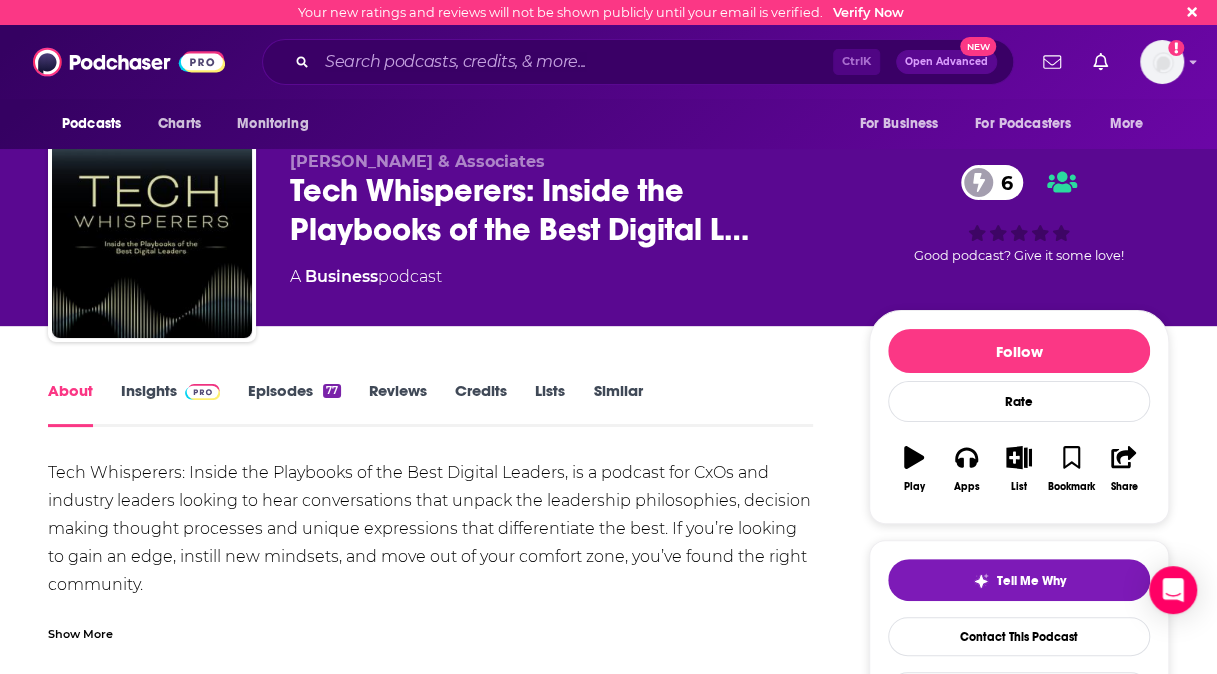 click on "Episodes 77" at bounding box center [294, 404] 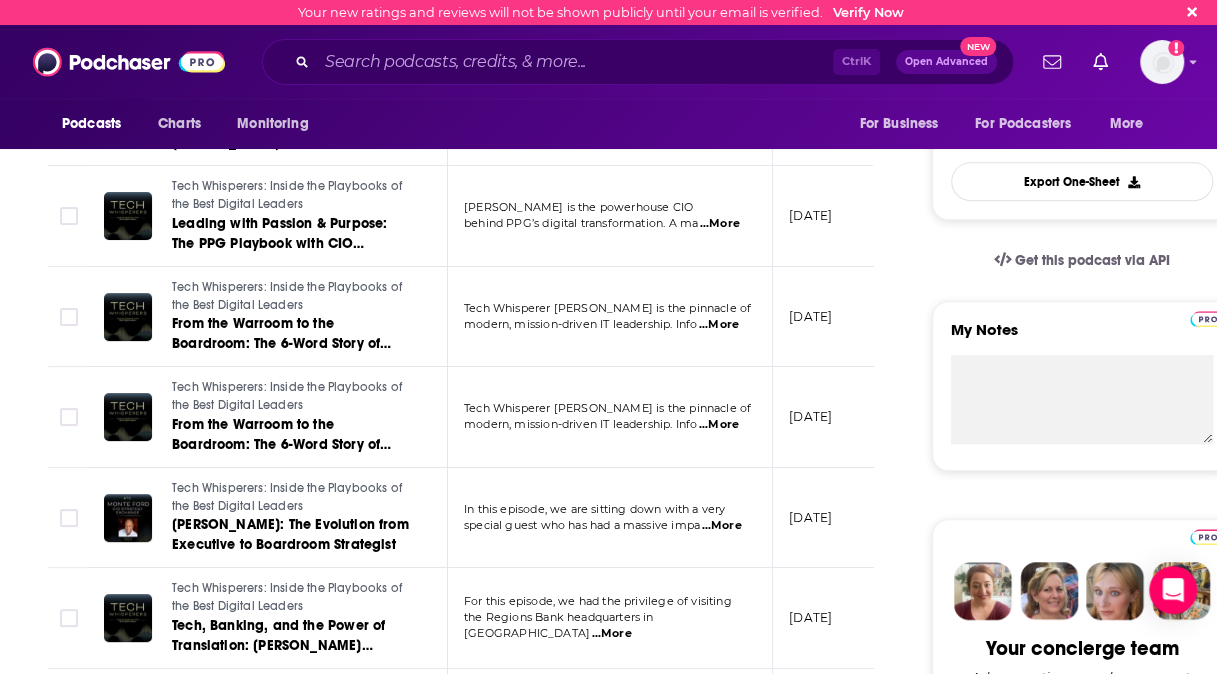 scroll, scrollTop: 0, scrollLeft: 0, axis: both 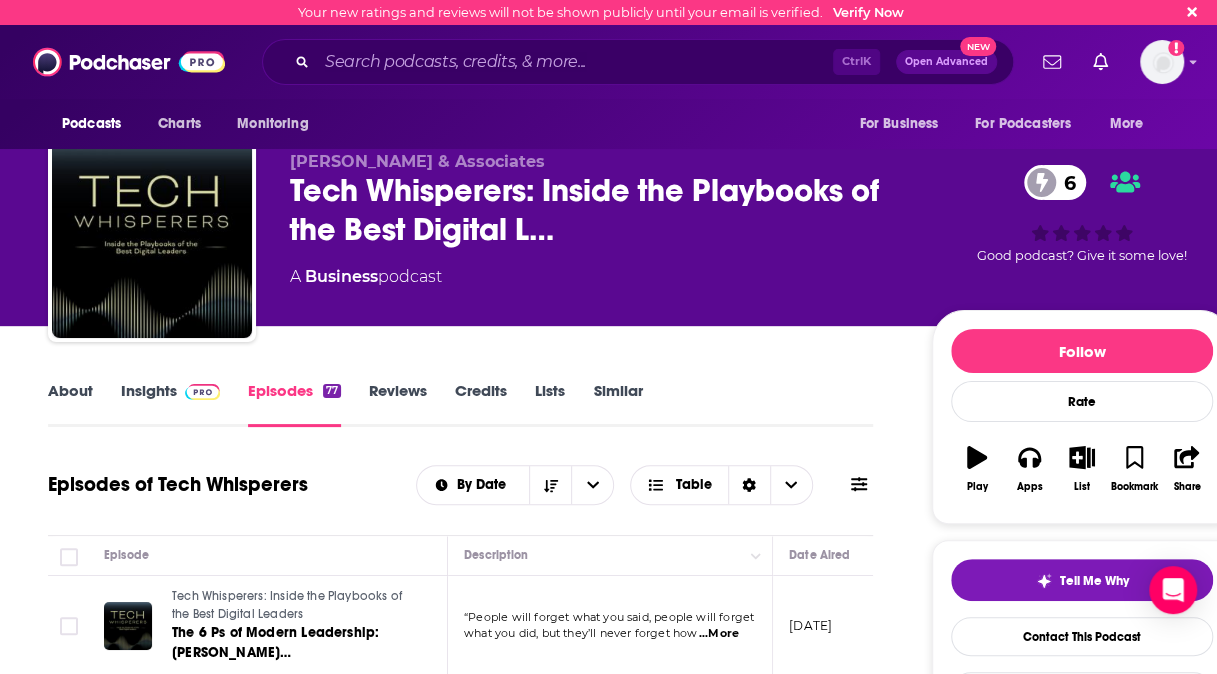 click on "Insights" at bounding box center (170, 404) 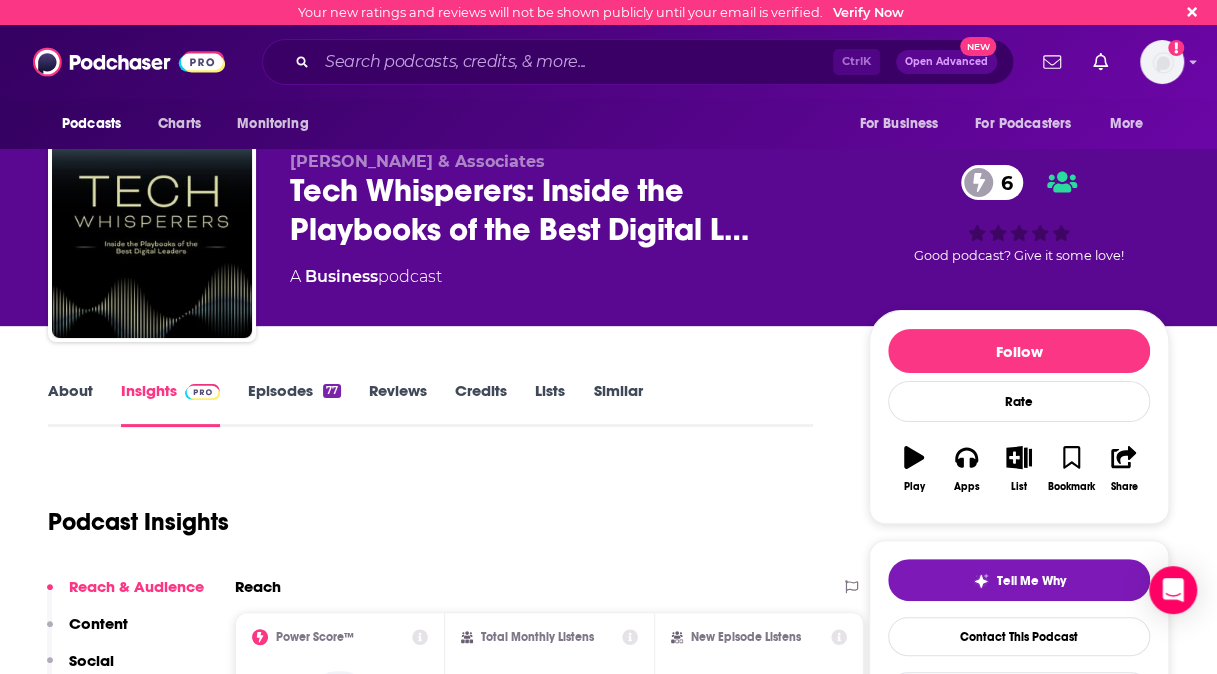 click on "About" at bounding box center [70, 404] 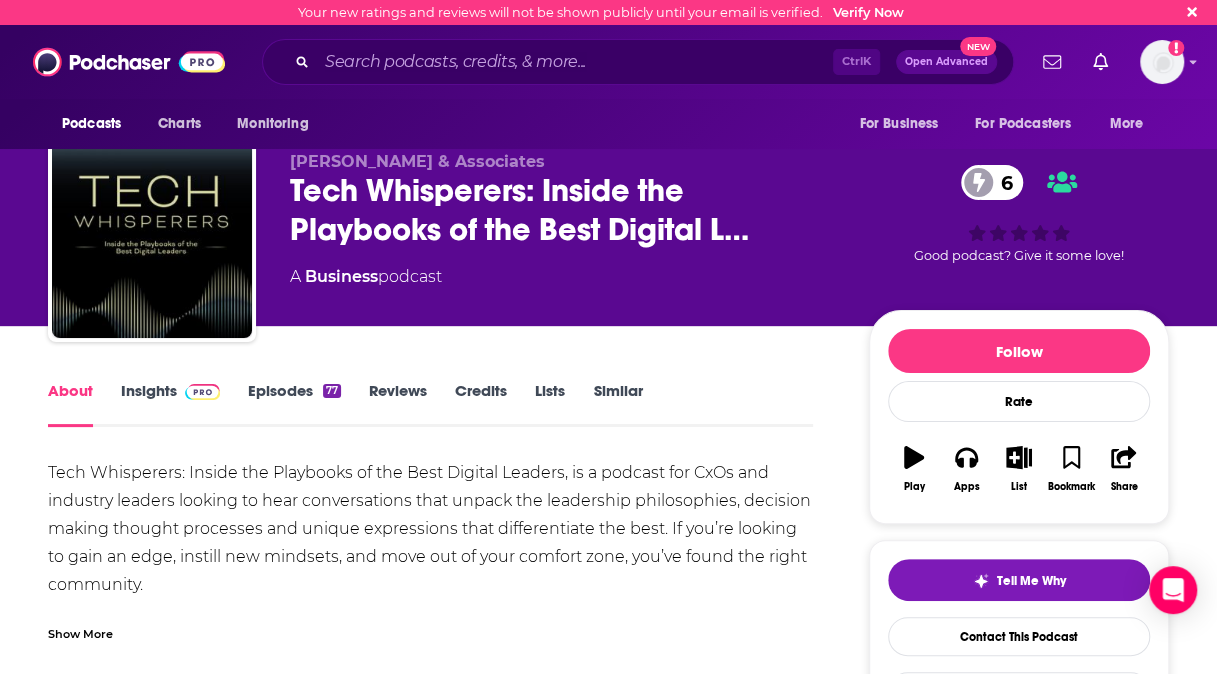 click on "Episodes 77" at bounding box center [294, 404] 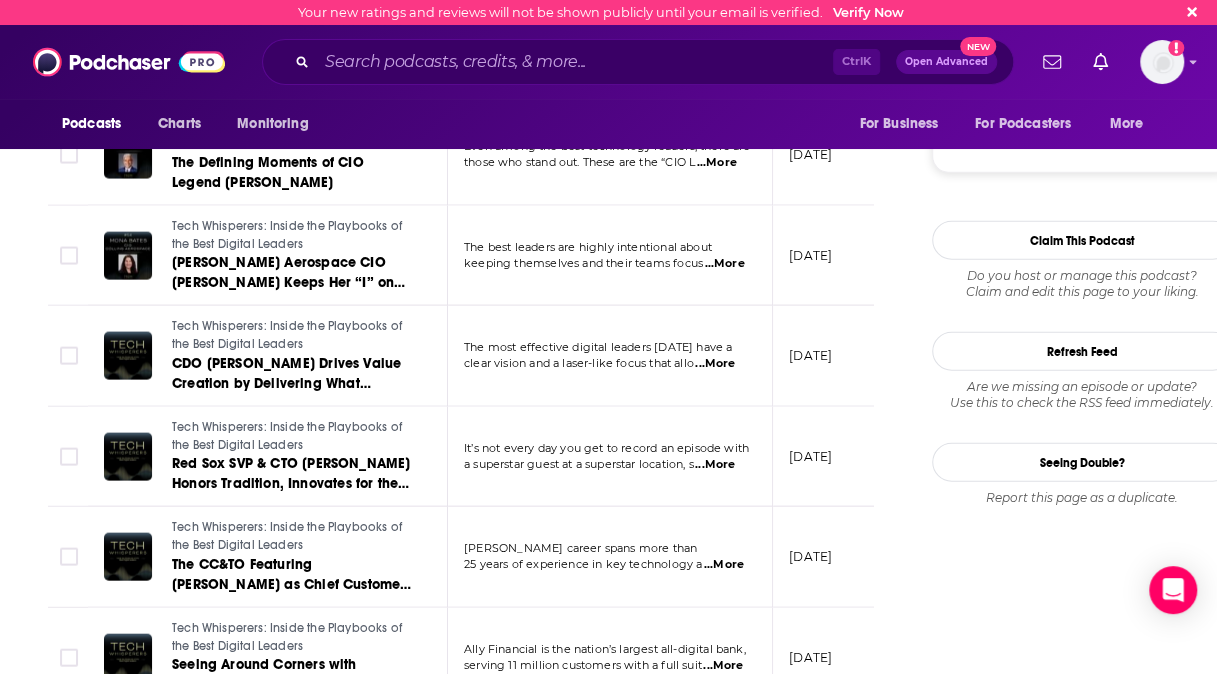 scroll, scrollTop: 2502, scrollLeft: 0, axis: vertical 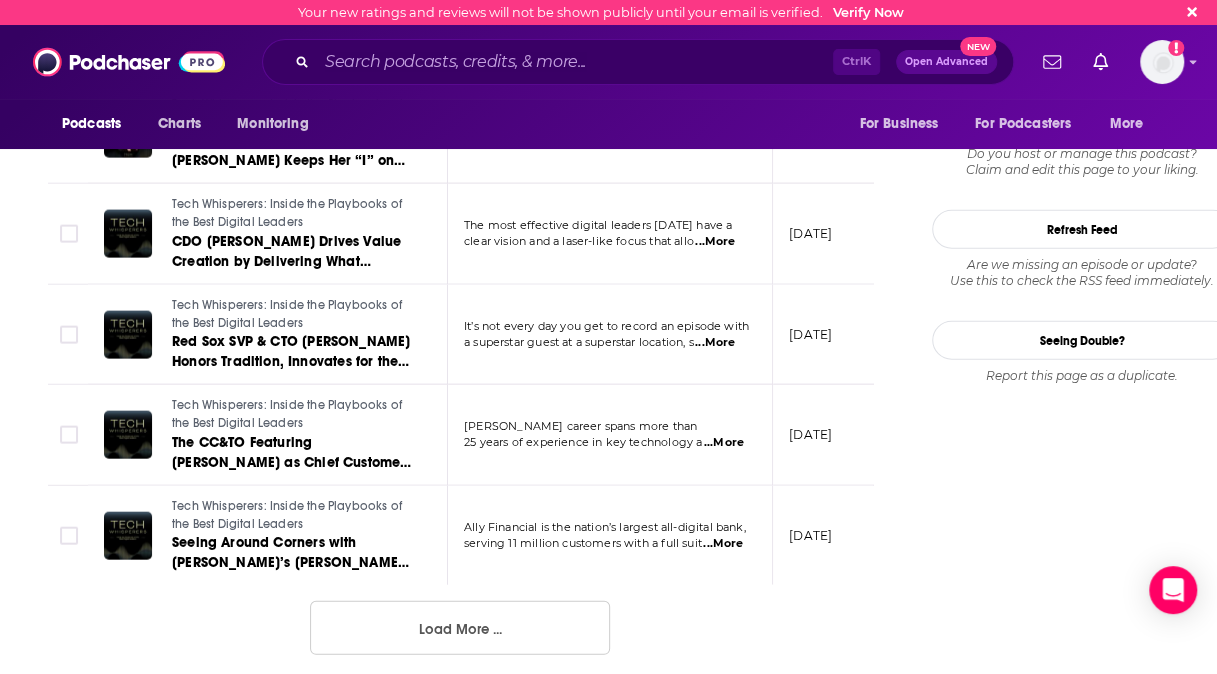 click on "[DATE]" at bounding box center (838, 536) 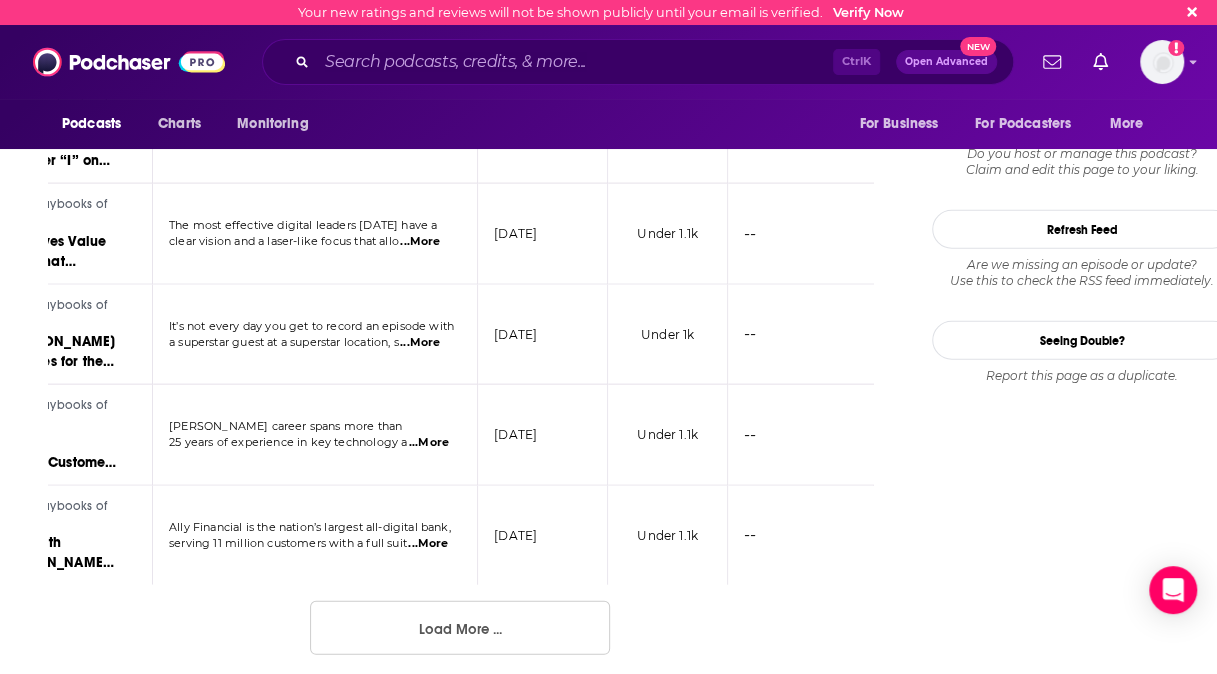scroll, scrollTop: 0, scrollLeft: 320, axis: horizontal 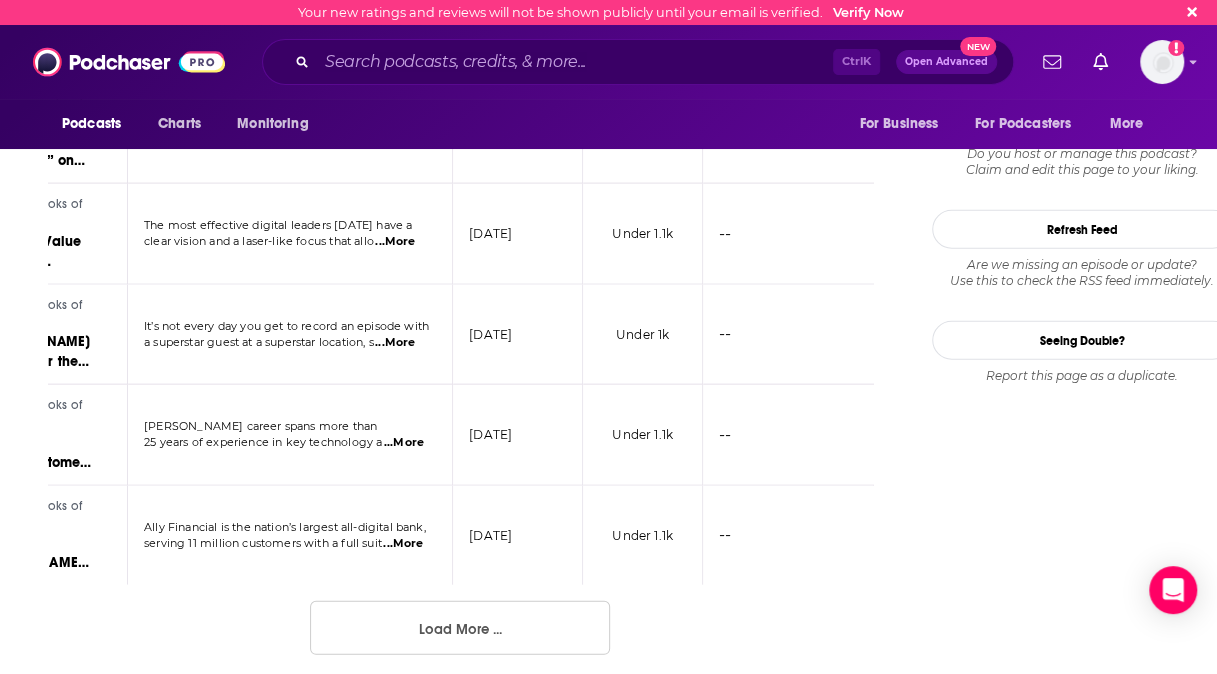 click on "Load More ..." at bounding box center (460, 628) 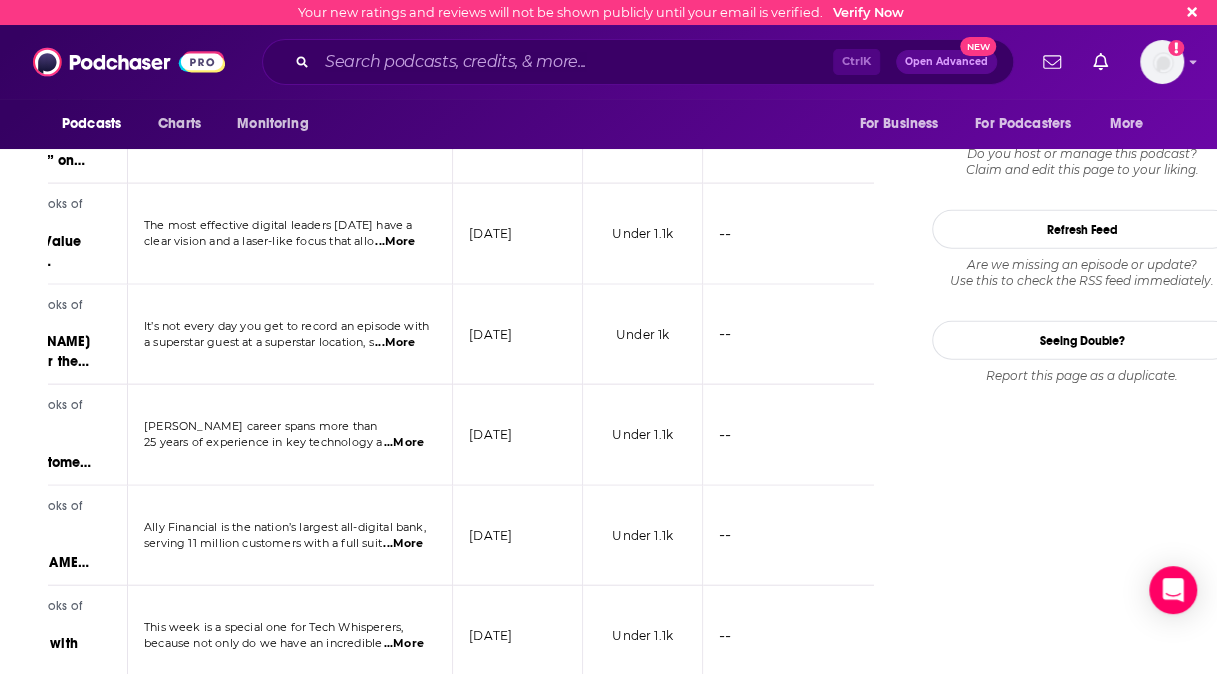 scroll, scrollTop: 0, scrollLeft: 0, axis: both 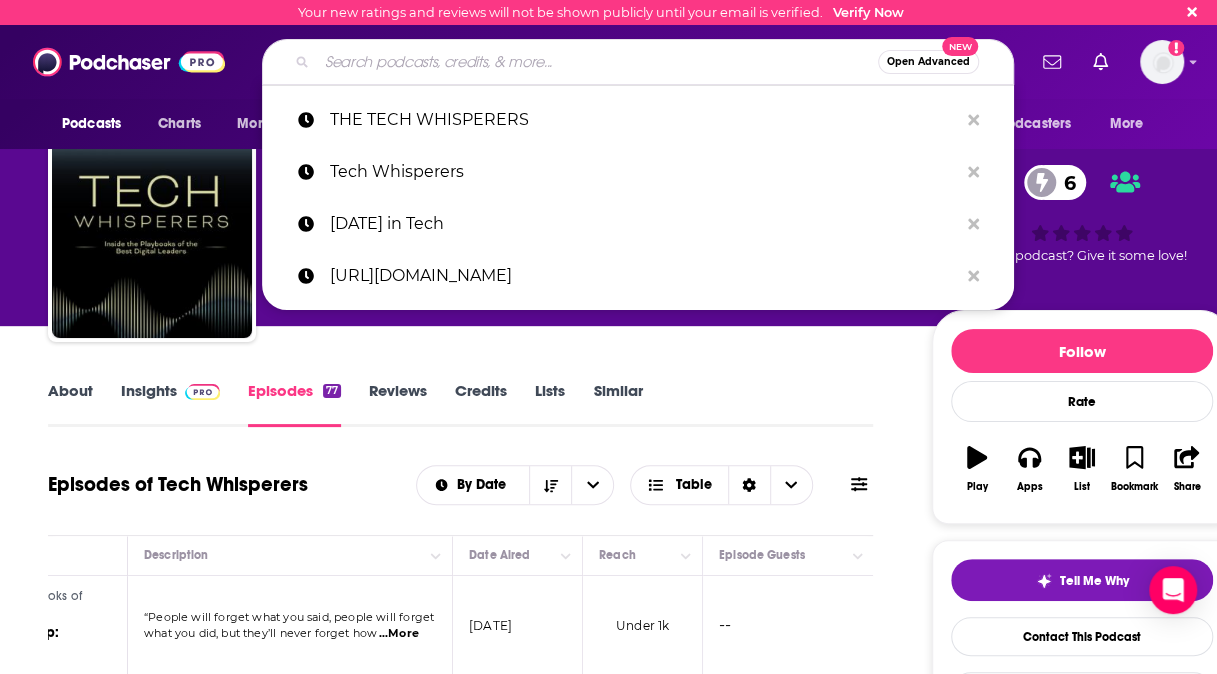 click at bounding box center [597, 62] 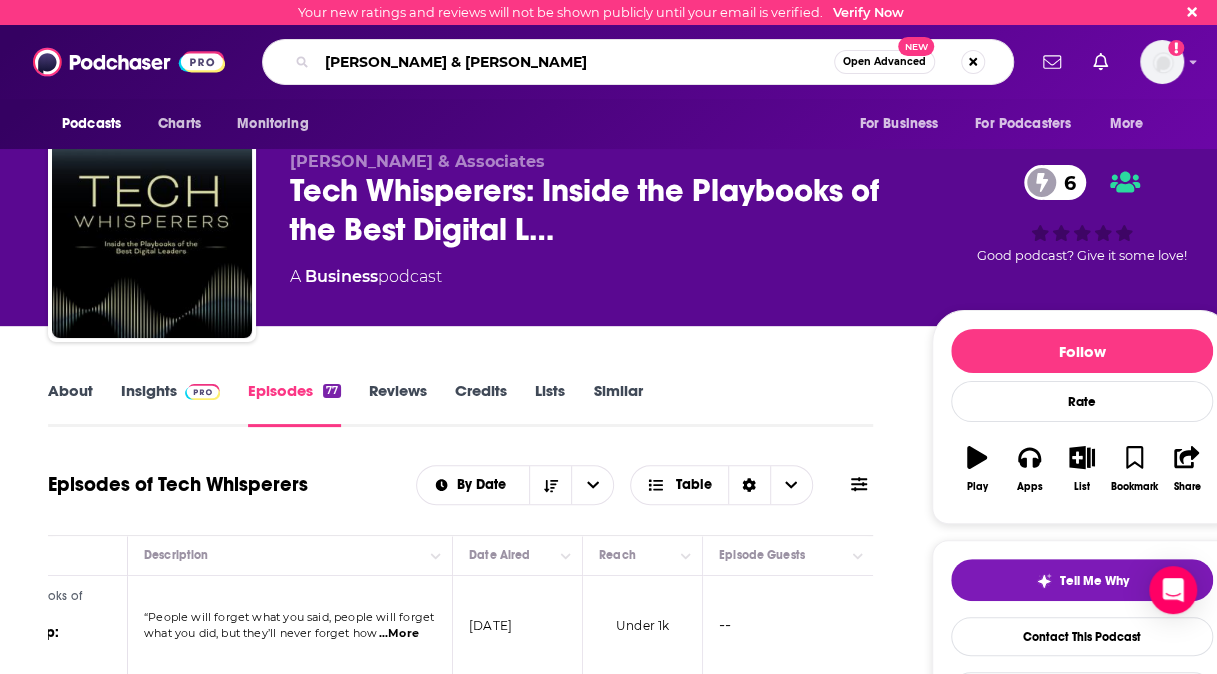 type on "[PERSON_NAME] & [PERSON_NAME]" 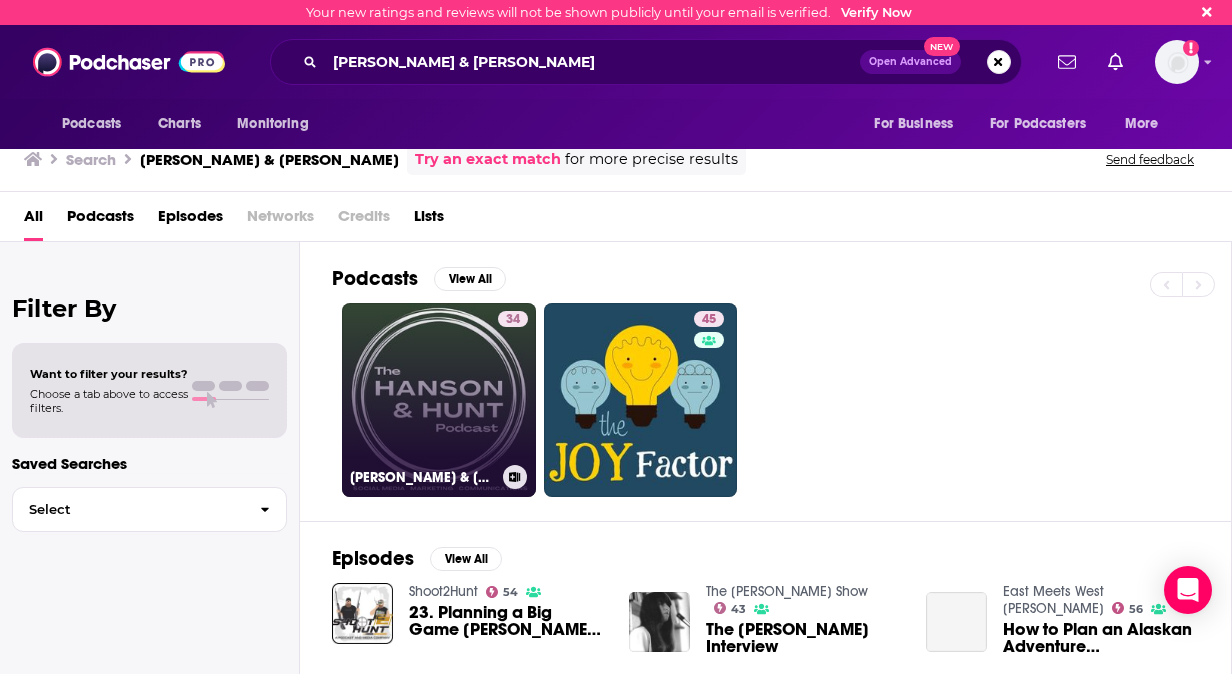click on "34 [PERSON_NAME] & [PERSON_NAME]" at bounding box center [439, 400] 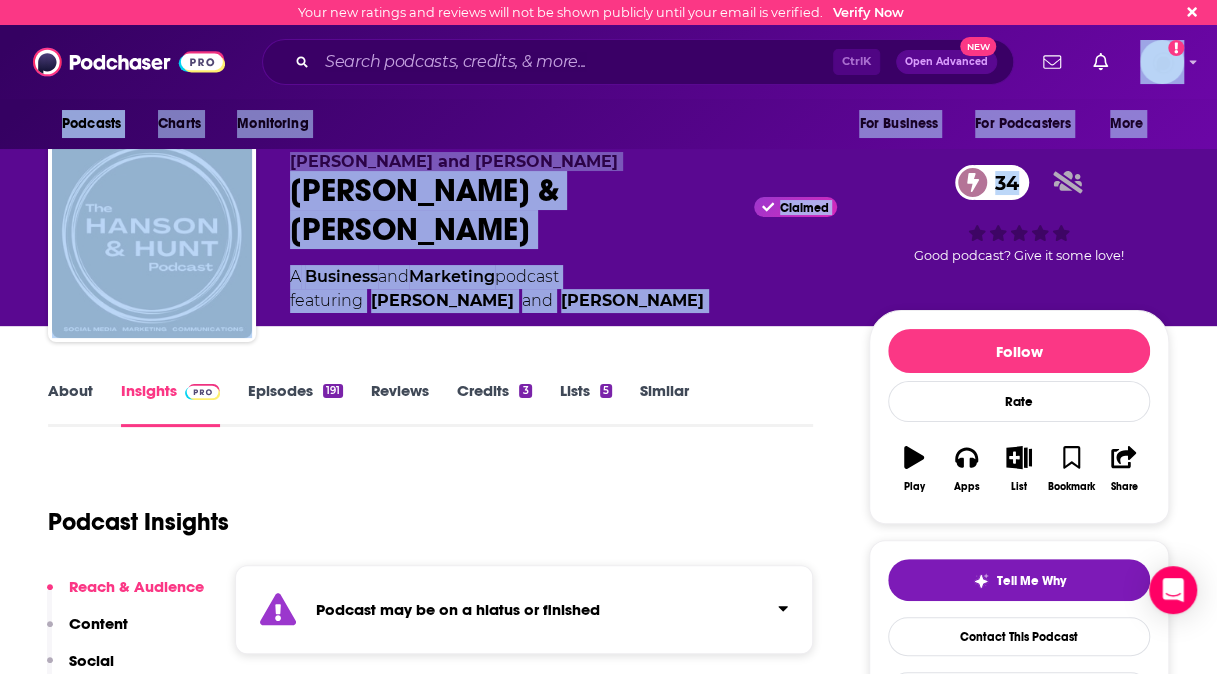 drag, startPoint x: 1212, startPoint y: 54, endPoint x: 1217, endPoint y: 80, distance: 26.476404 